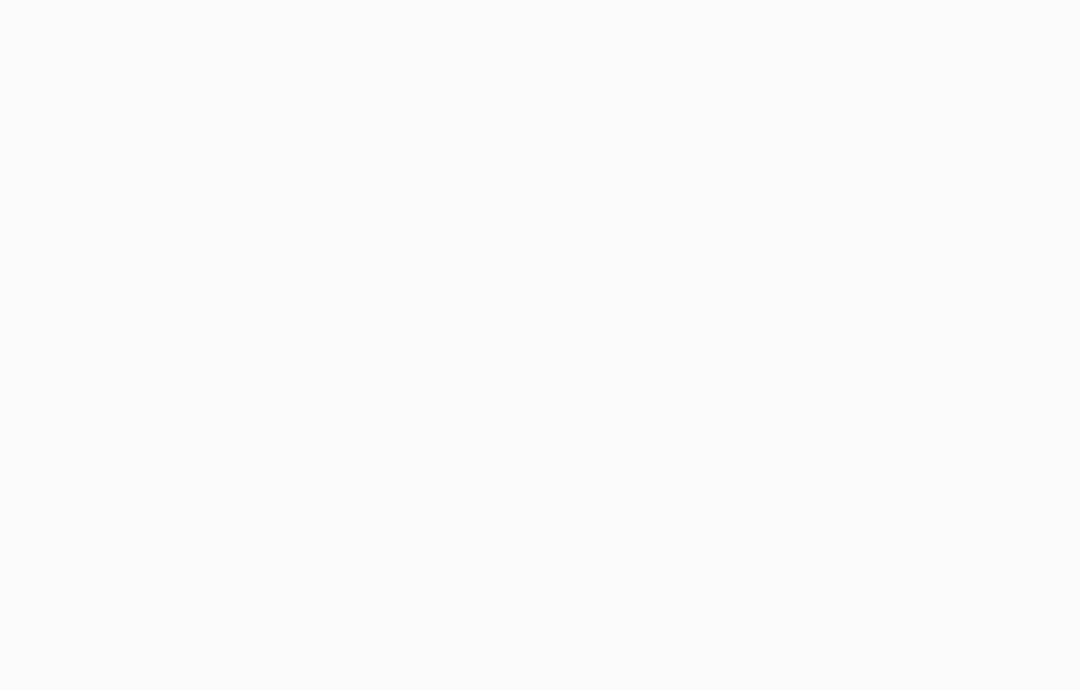 scroll, scrollTop: 0, scrollLeft: 0, axis: both 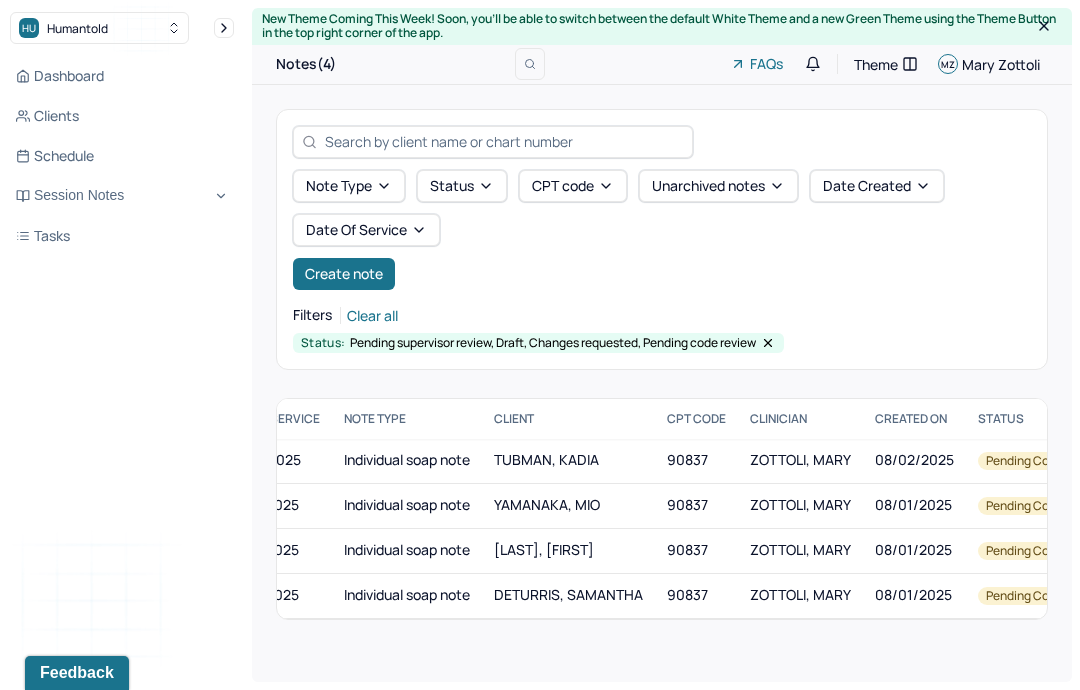 click on "Create note" at bounding box center (344, 274) 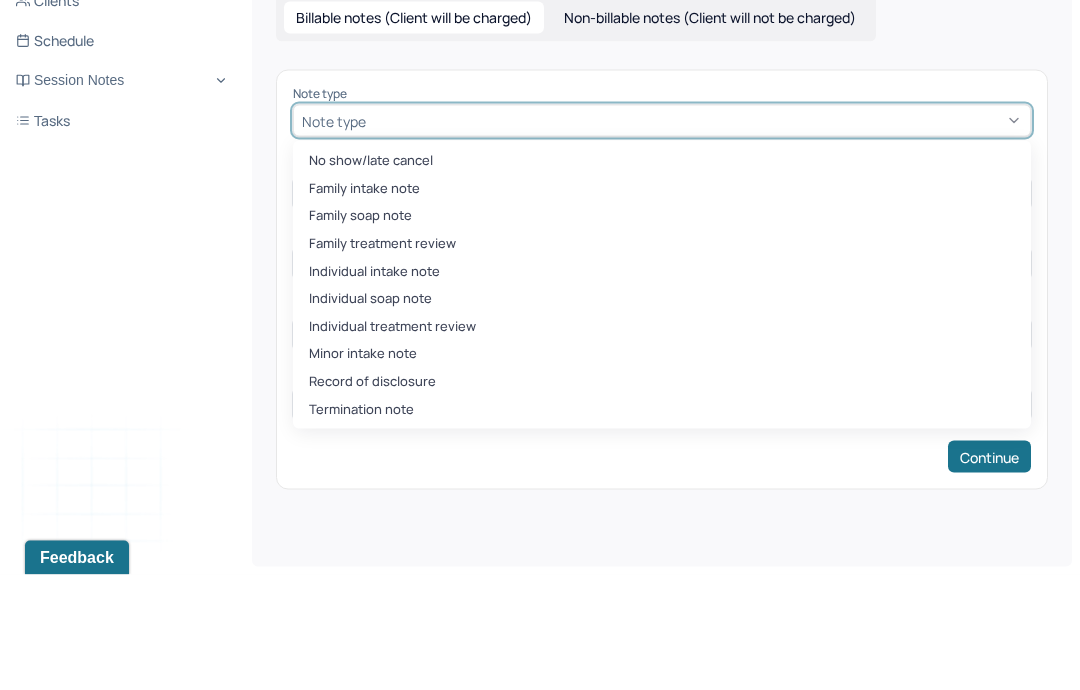 click on "Non-billable notes (Client will not be charged)" at bounding box center [710, 133] 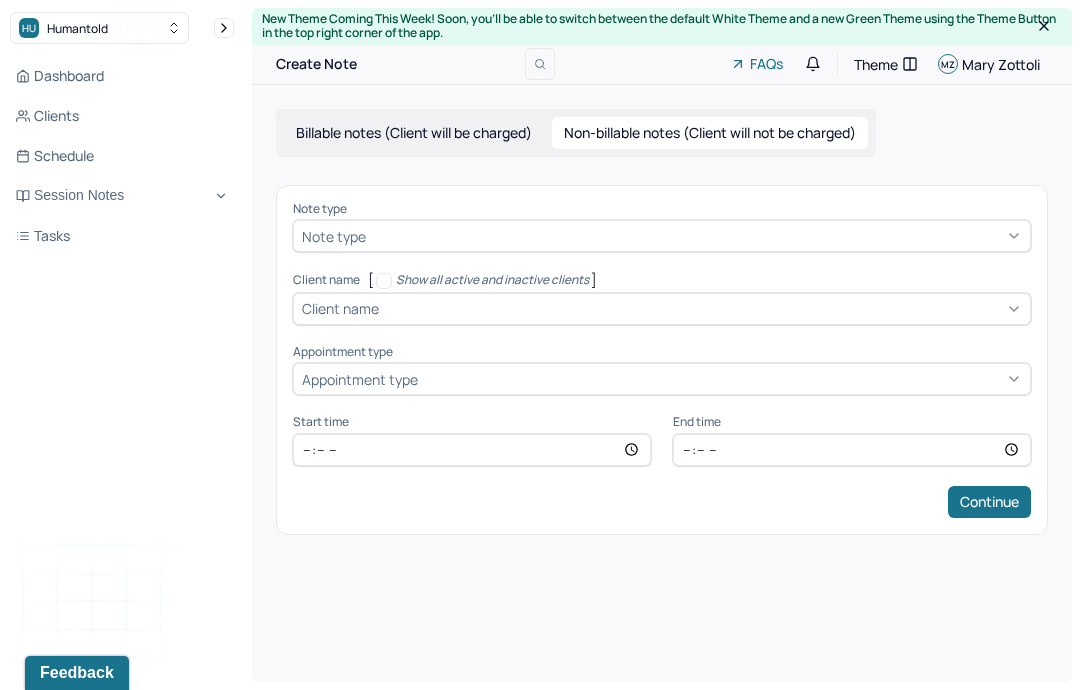 click on "Non-billable notes (Client will not be charged)" at bounding box center [710, 133] 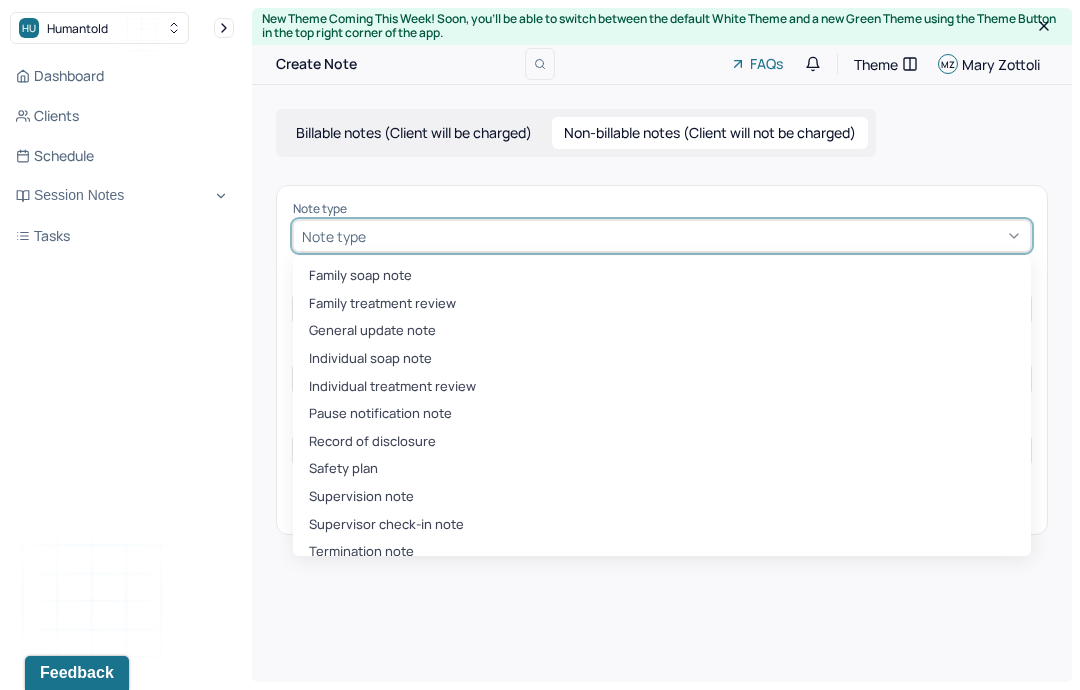 click on "Supervision note" at bounding box center (662, 497) 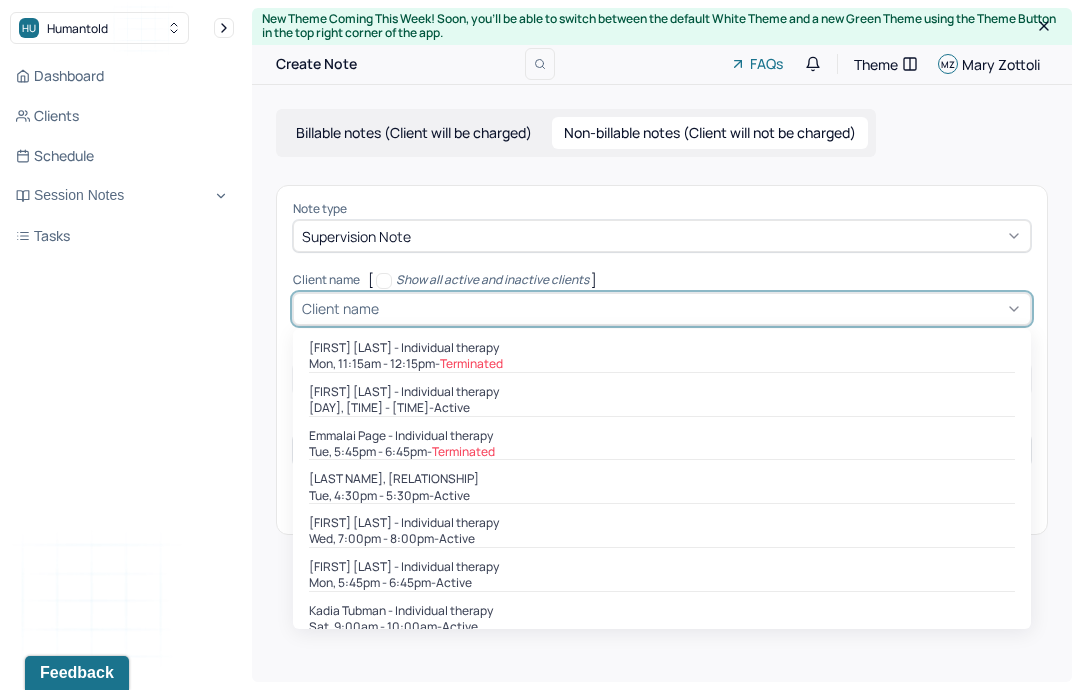 scroll, scrollTop: 0, scrollLeft: 0, axis: both 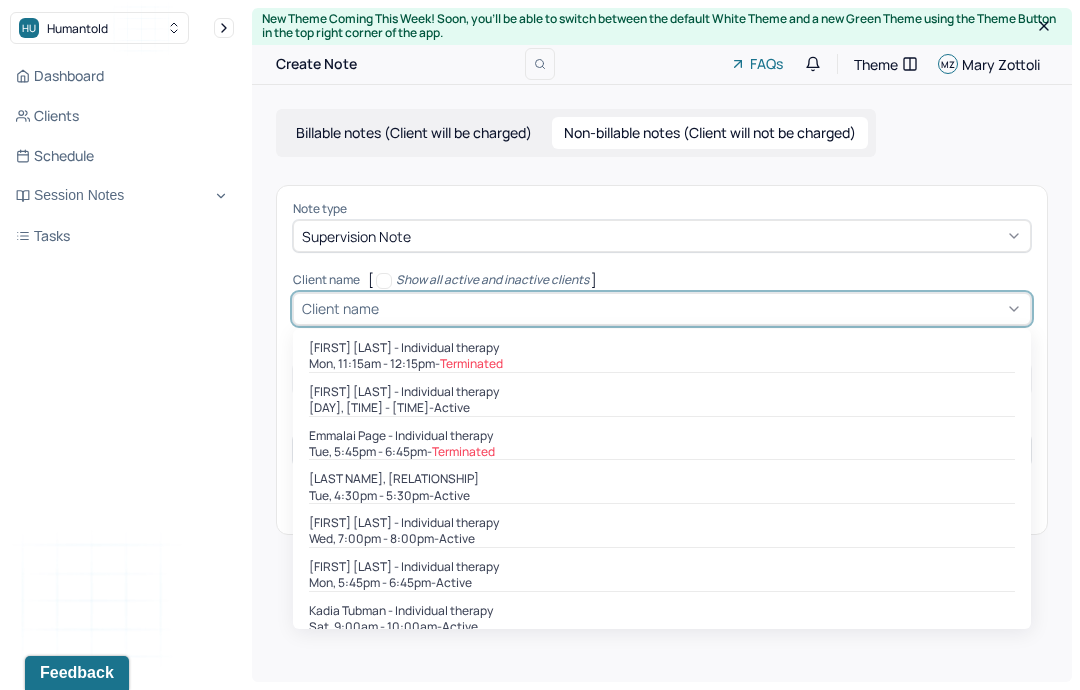 click on "active" at bounding box center (457, 539) 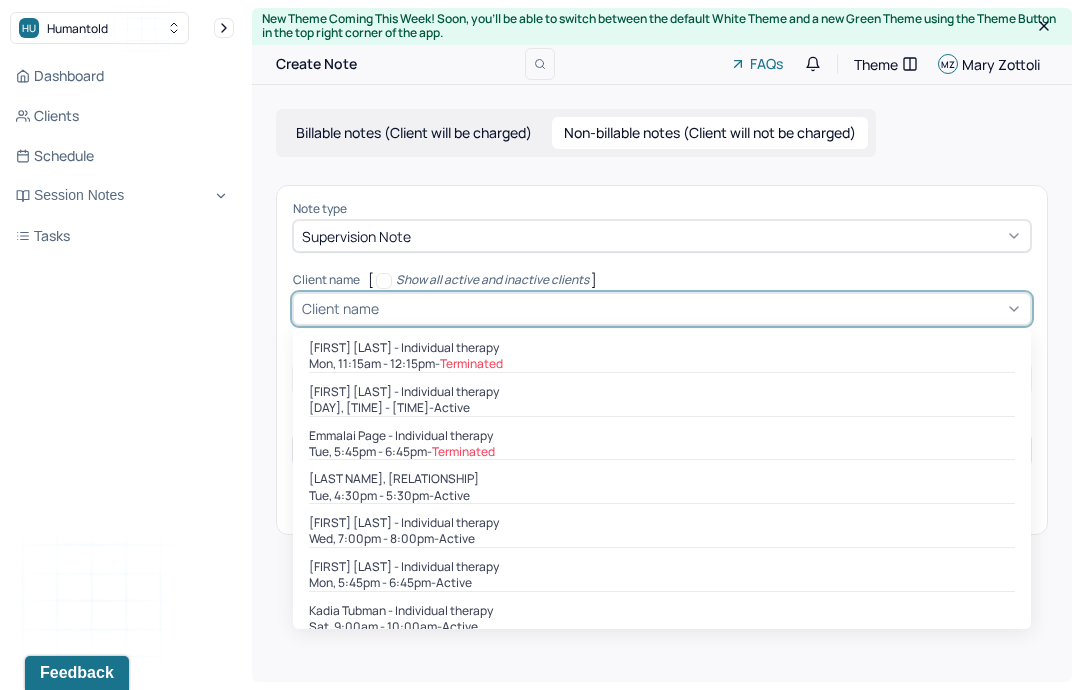 type on "20:00" 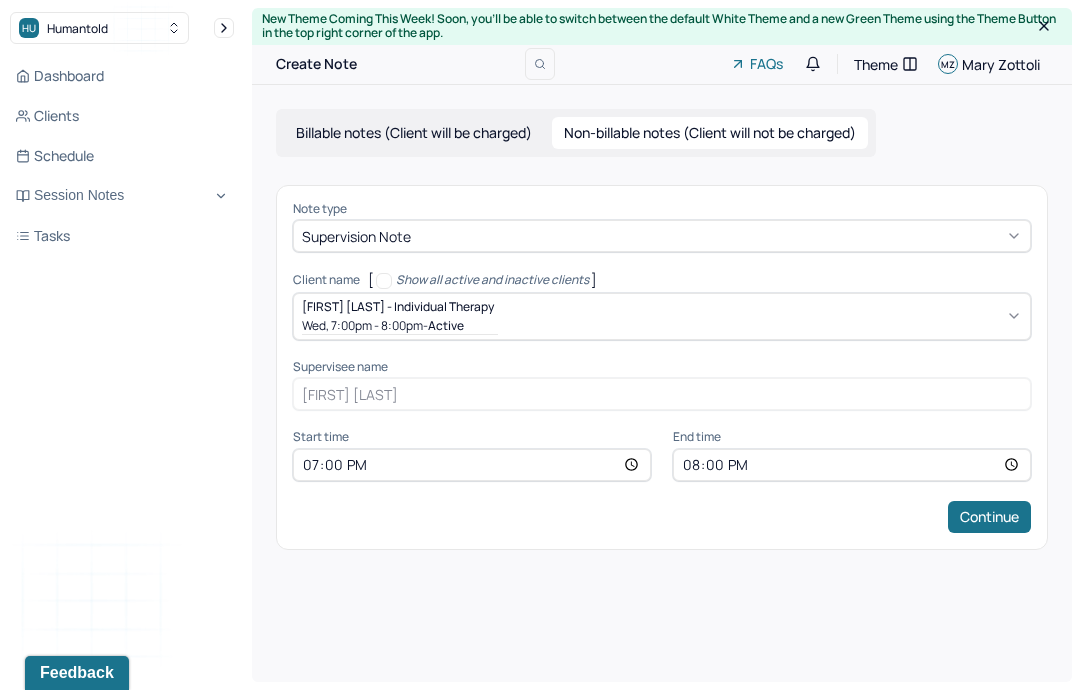 click on "Continue" at bounding box center (989, 517) 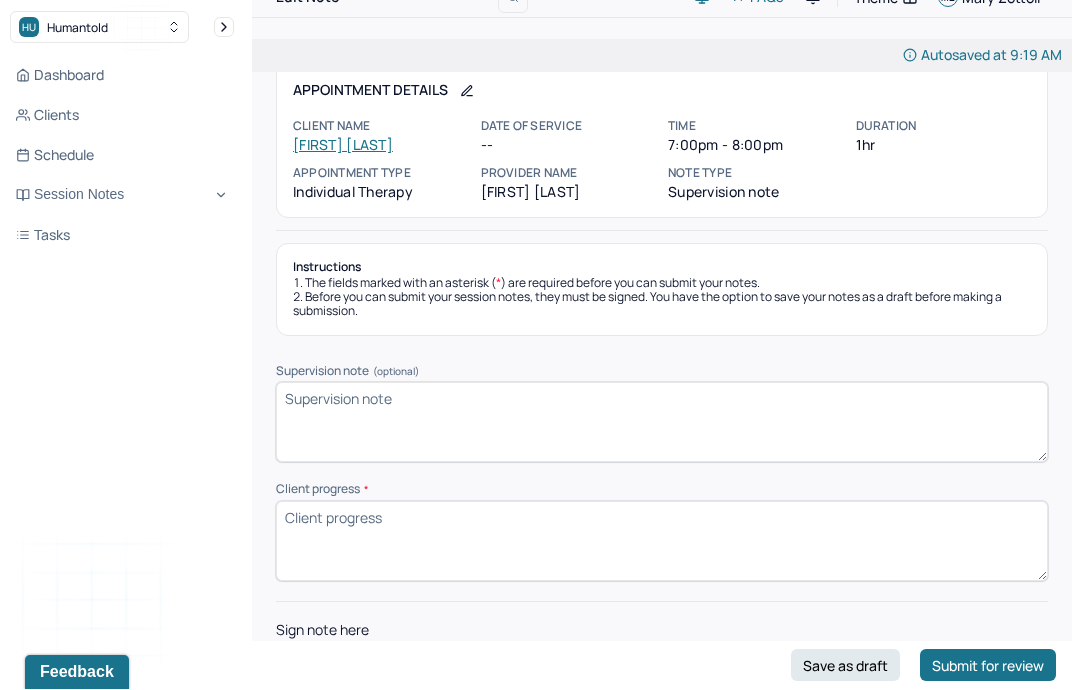 scroll, scrollTop: 0, scrollLeft: 0, axis: both 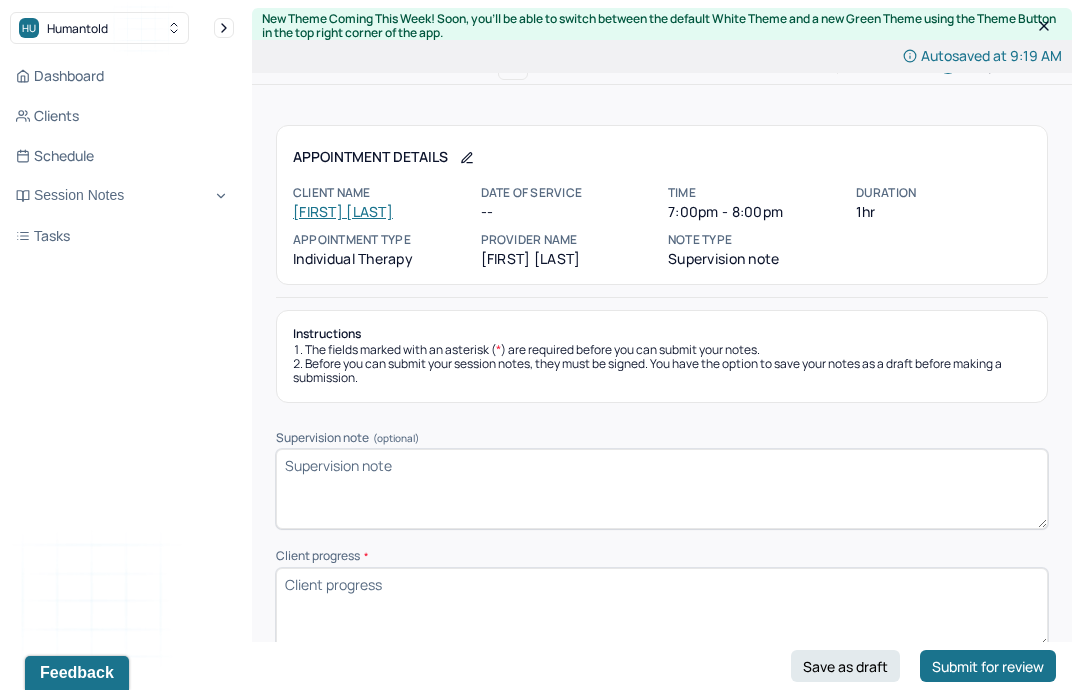 click on "Supervision note (optional)" at bounding box center [662, 489] 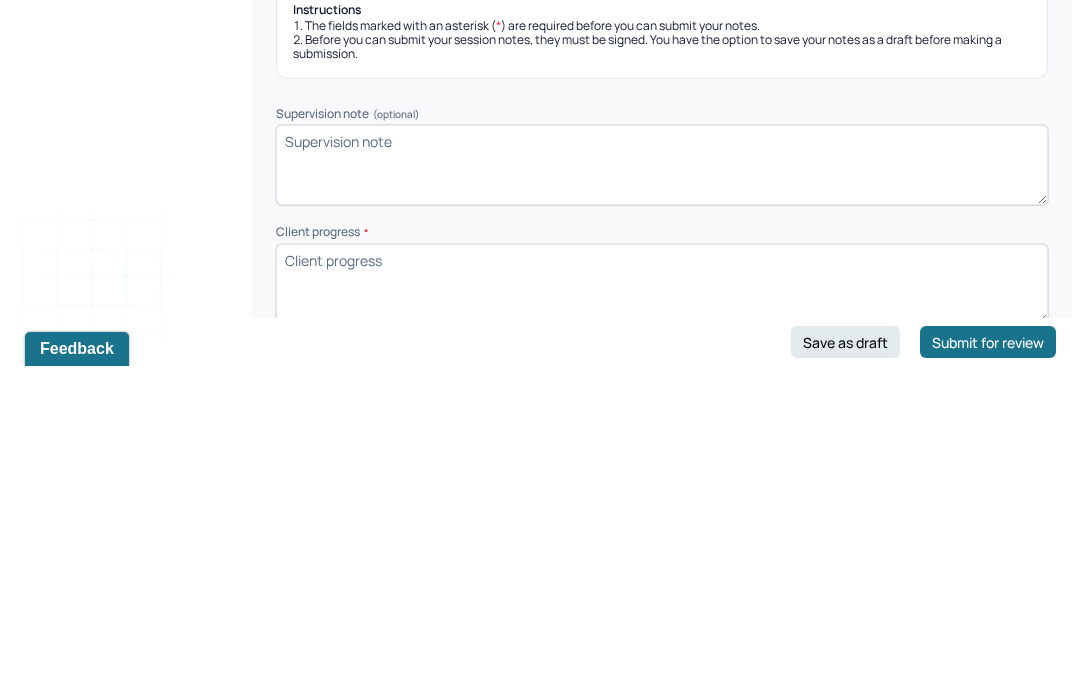 scroll, scrollTop: 55, scrollLeft: 0, axis: vertical 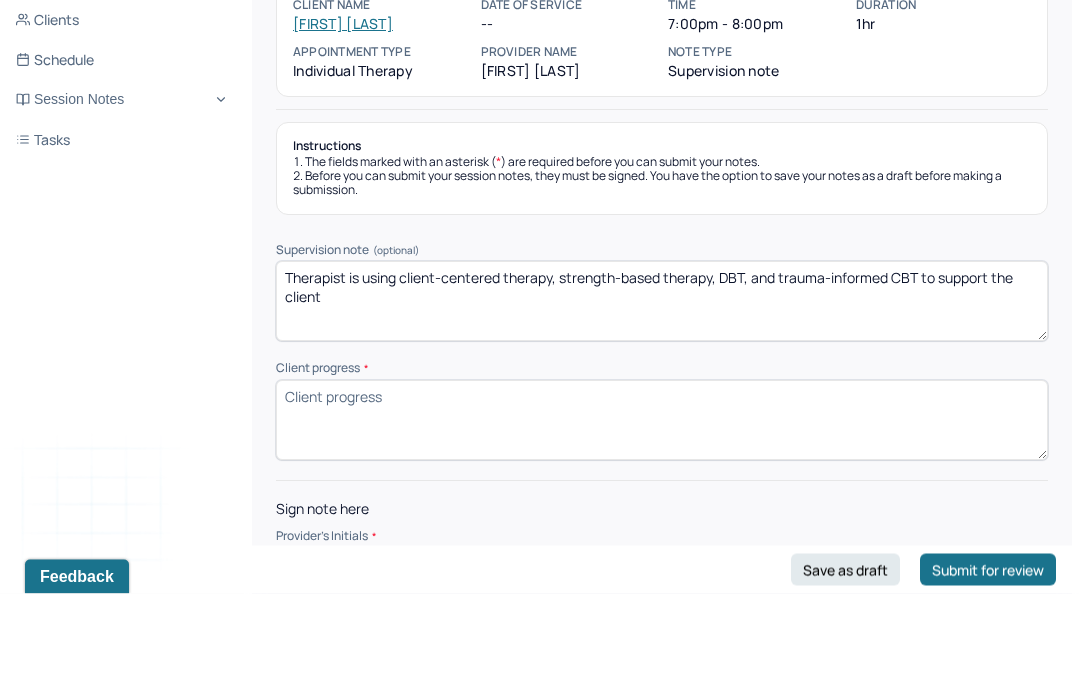 type on "Therapist is using client-centered therapy, strength-based therapy, DBT, and trauma-informed CBT to support the client" 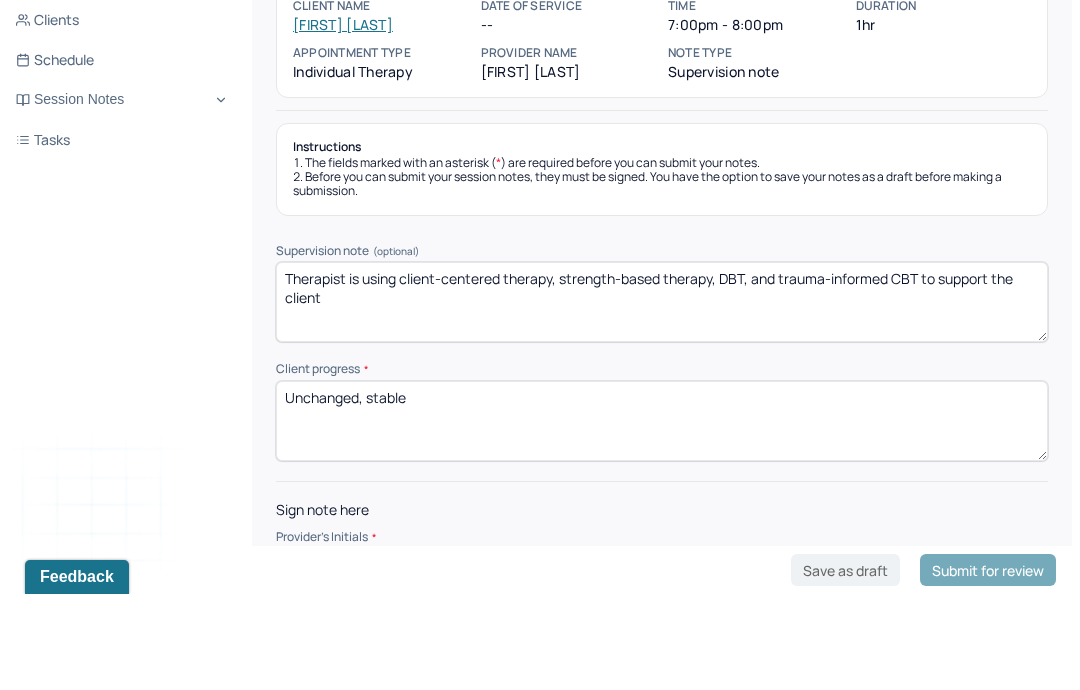 type on "Unchanged, stable" 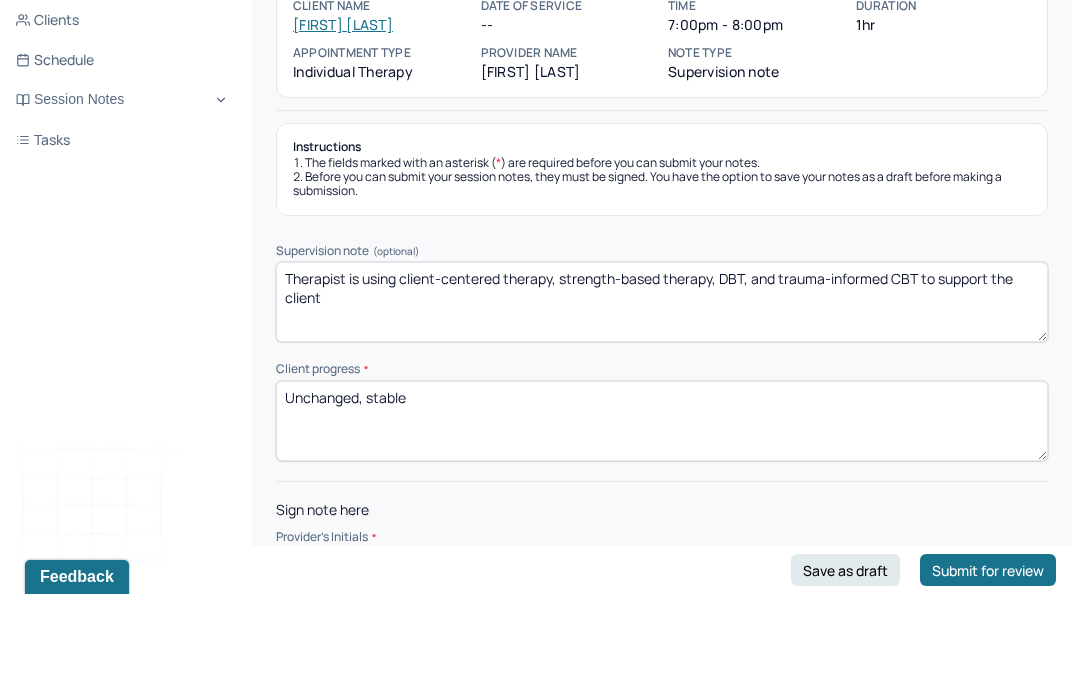 click on "Unchanged, stable" at bounding box center [662, 517] 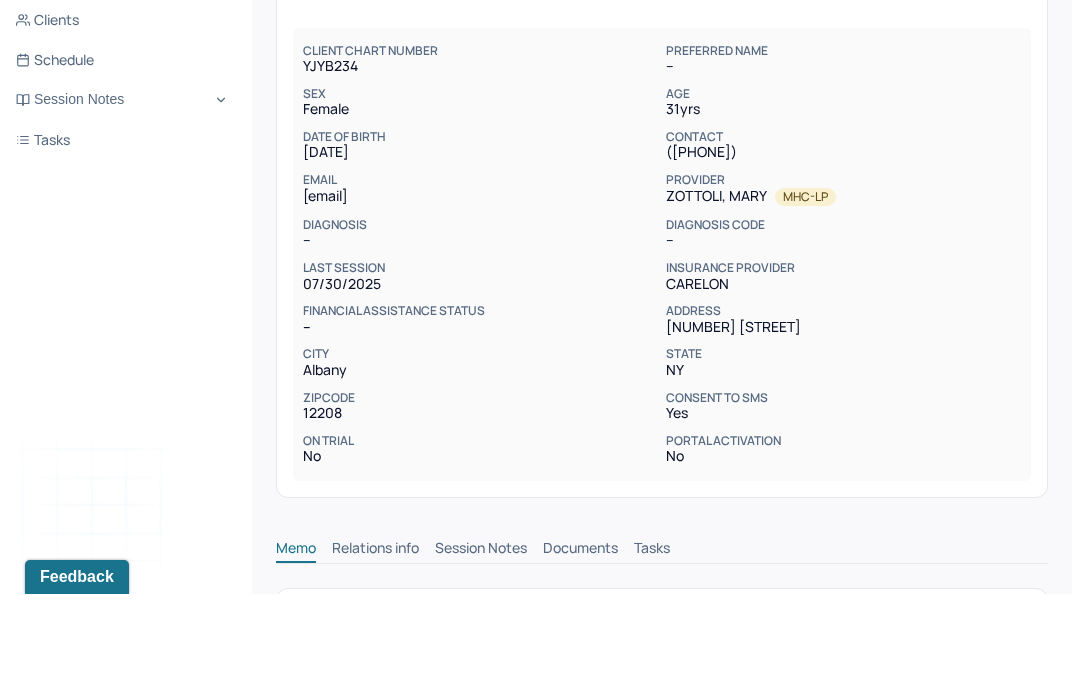 scroll, scrollTop: 187, scrollLeft: 0, axis: vertical 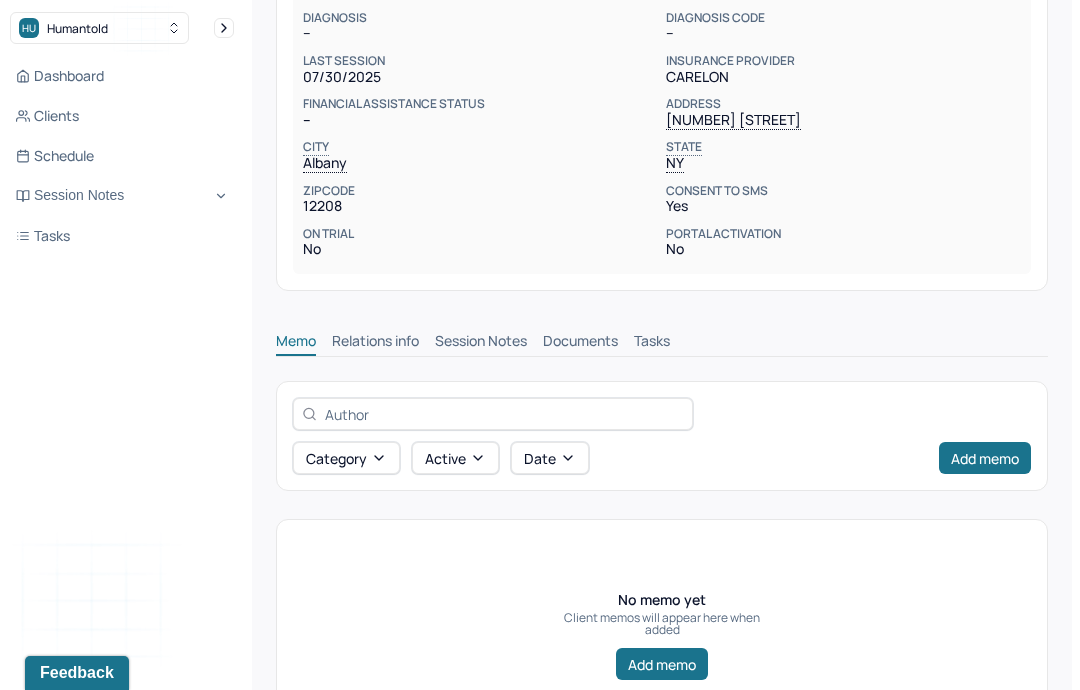 click on "Session Notes" at bounding box center (481, 343) 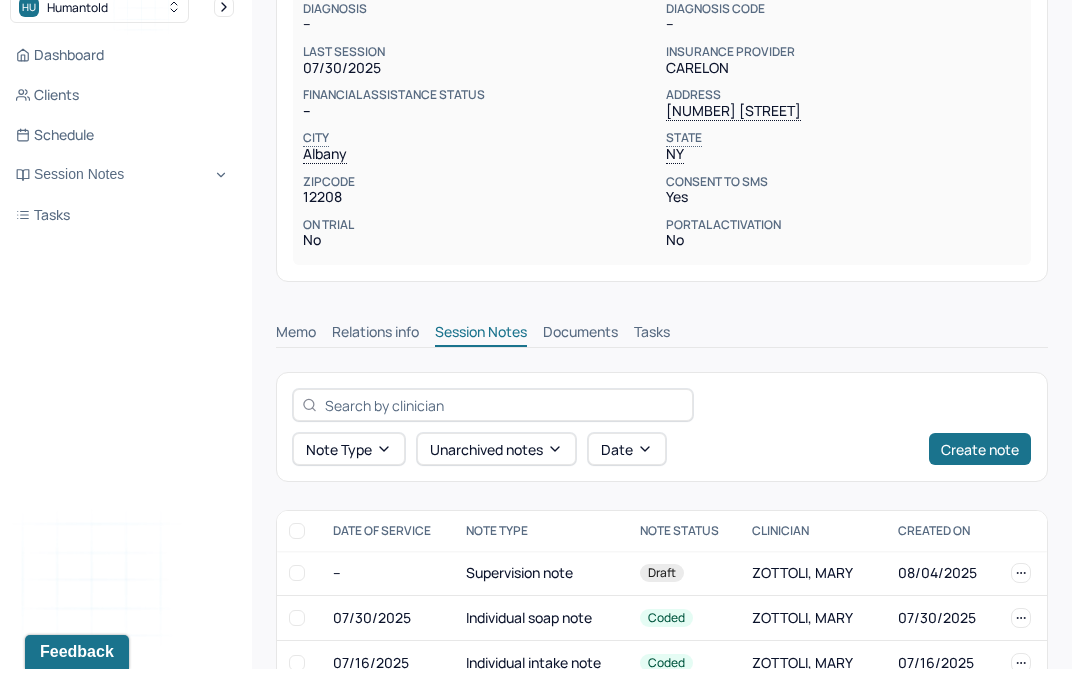 scroll, scrollTop: 382, scrollLeft: 0, axis: vertical 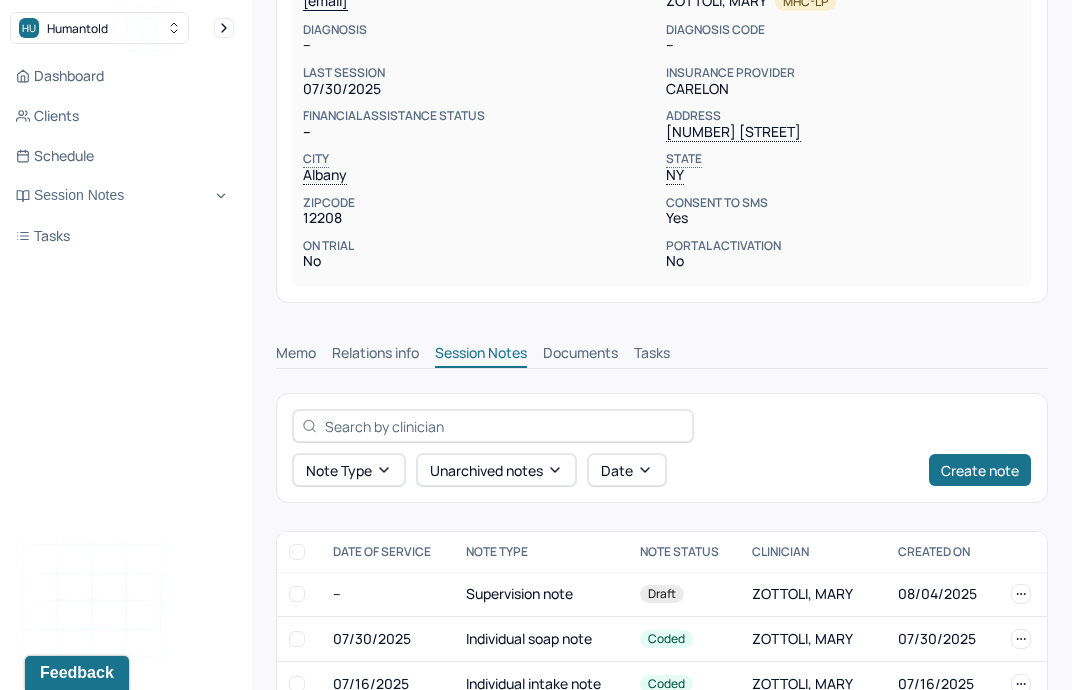 click on "Individual soap note" at bounding box center [541, 639] 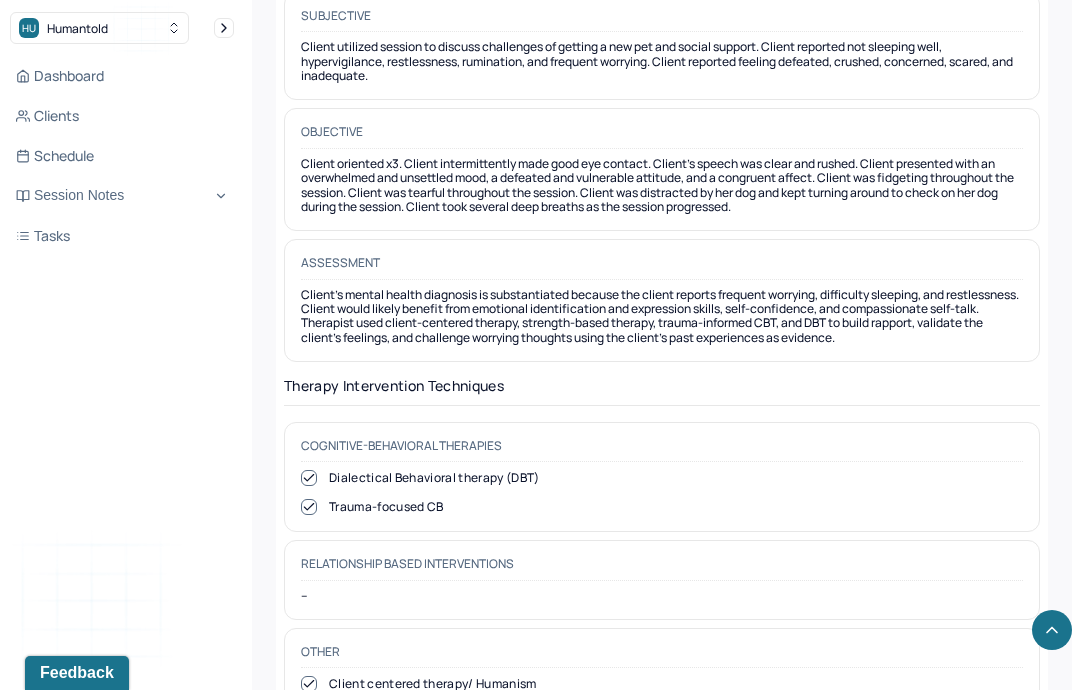 scroll, scrollTop: 1732, scrollLeft: 0, axis: vertical 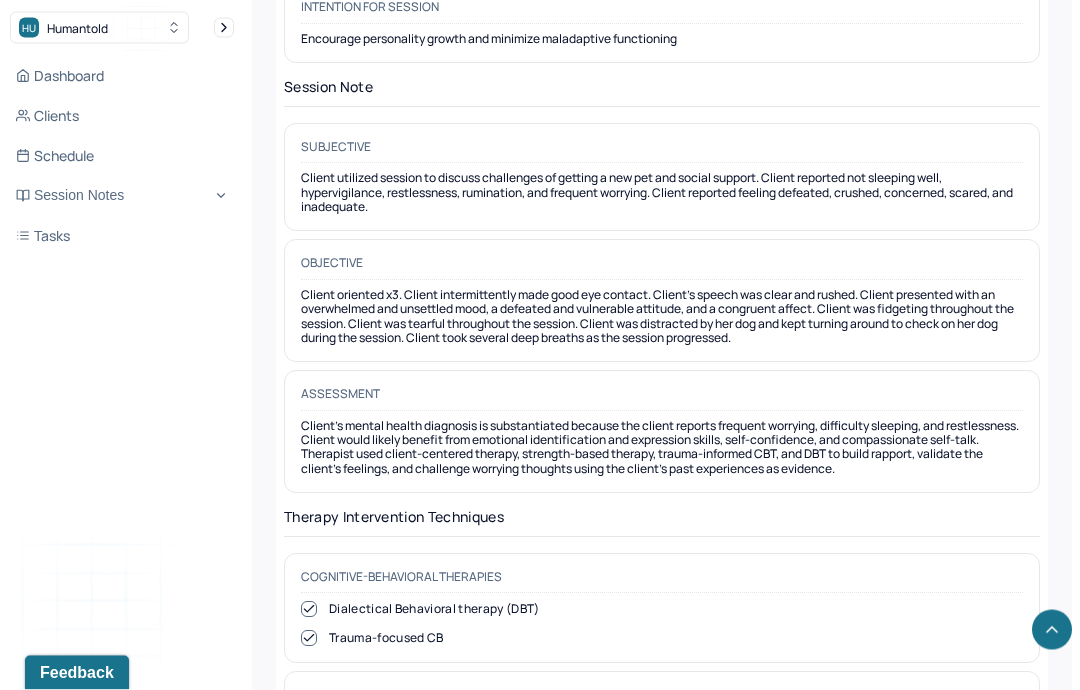click on "Session Notes" at bounding box center (122, 196) 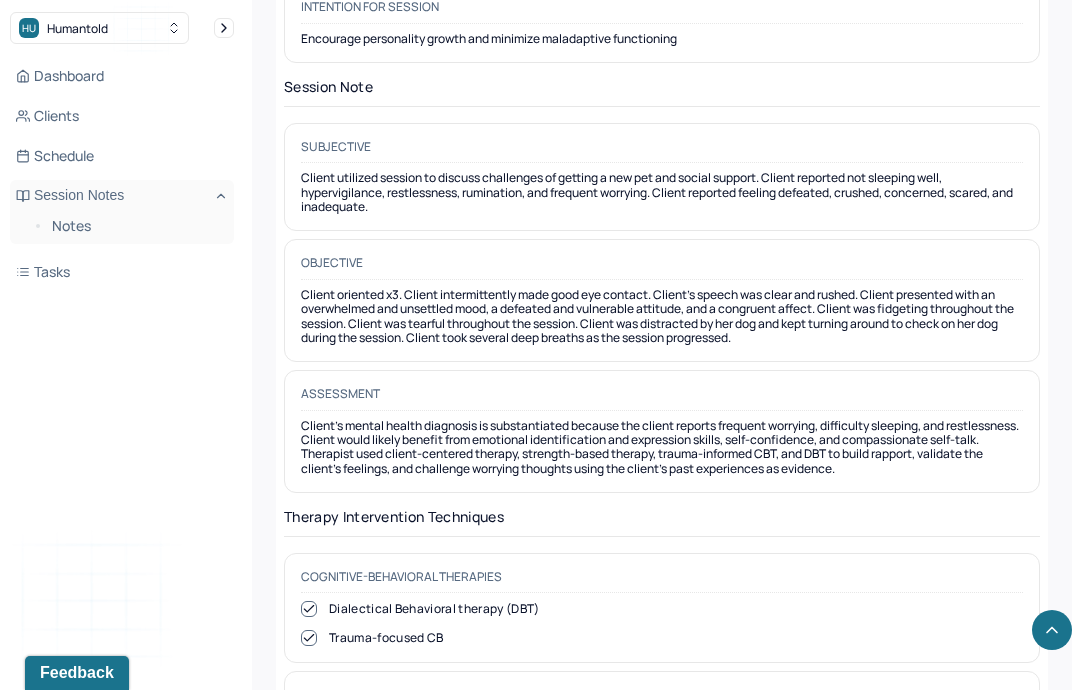 click on "Notes" at bounding box center (135, 226) 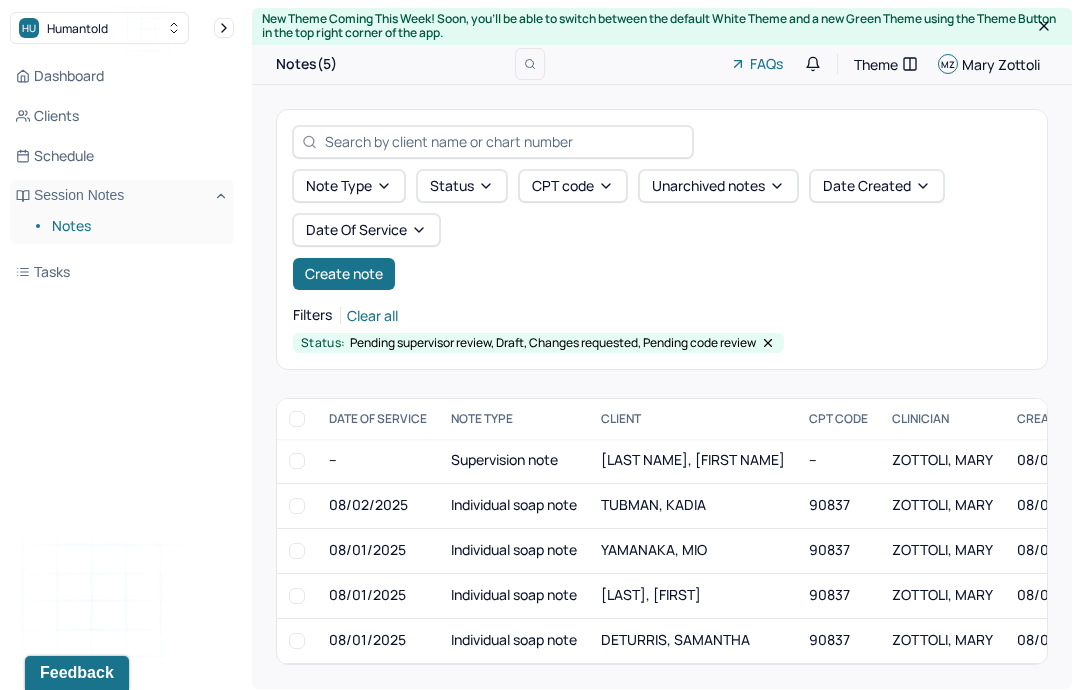 click on "[LAST NAME], [FIRST NAME]" at bounding box center (693, 459) 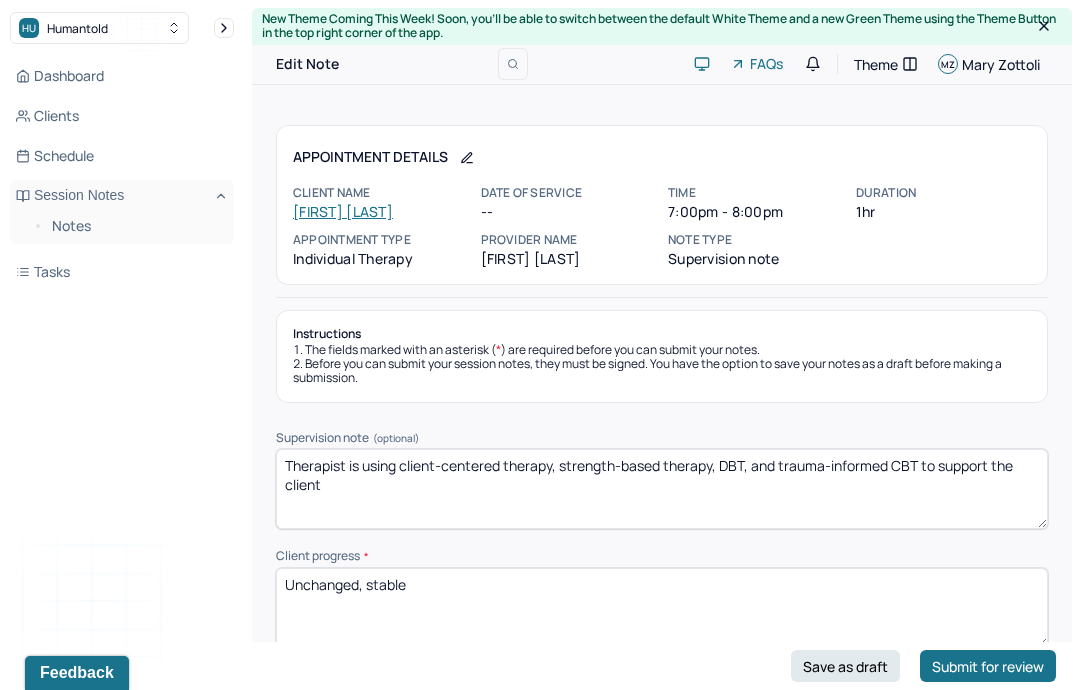 click on "Therapist is using client-centered therapy, strength-based therapy, DBT, and trauma-informed CBT to support the client" at bounding box center [662, 489] 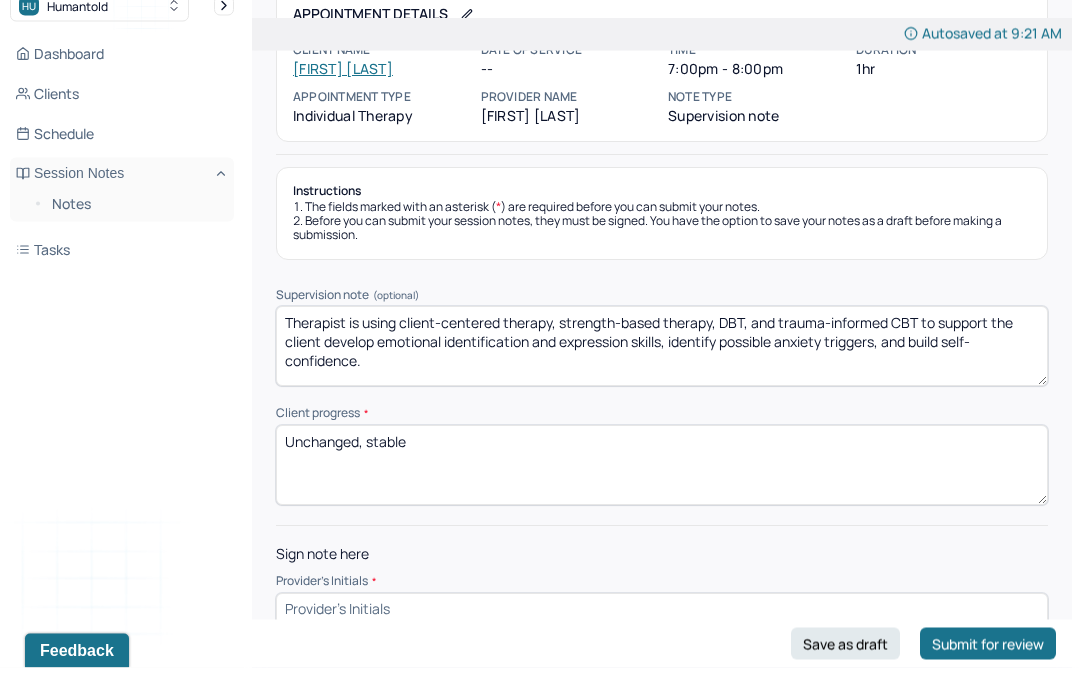 scroll, scrollTop: 135, scrollLeft: 0, axis: vertical 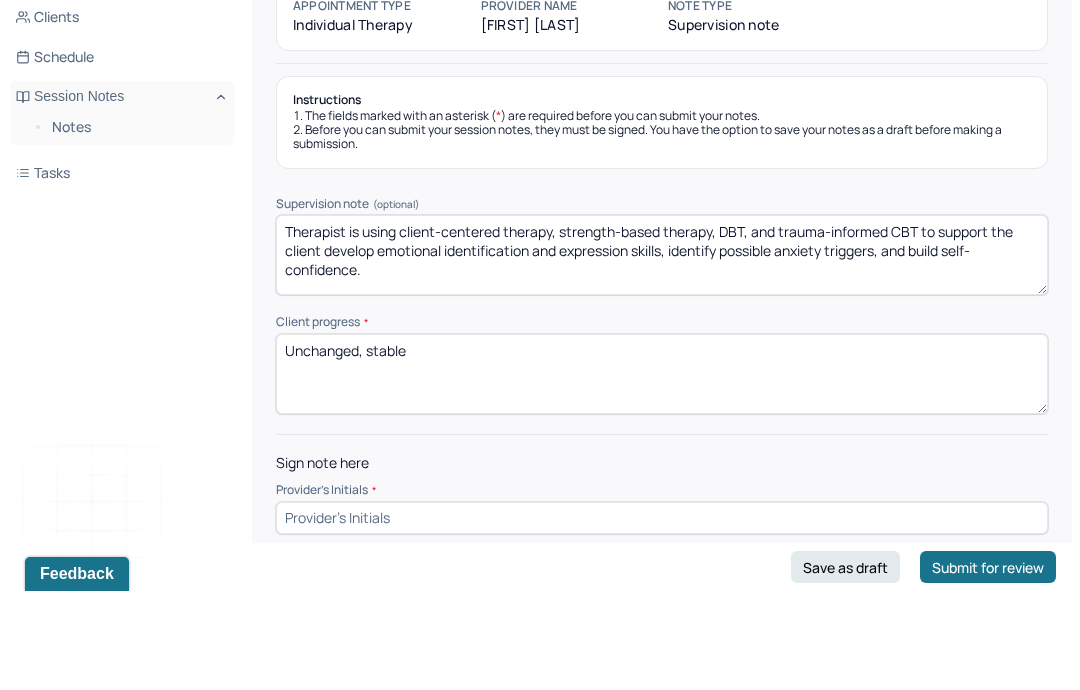 type on "Therapist is using client-centered therapy, strength-based therapy, DBT, and trauma-informed CBT to support the client develop emotional identification and expression skills, identify possible anxiety triggers, and build self-confidence." 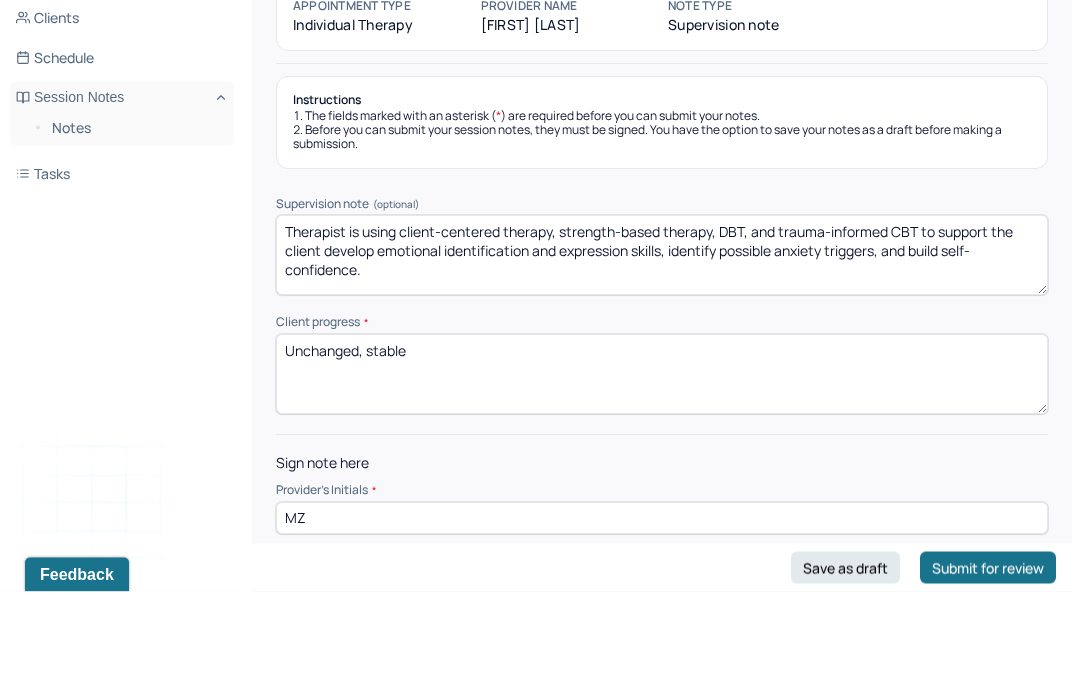type on "MZ" 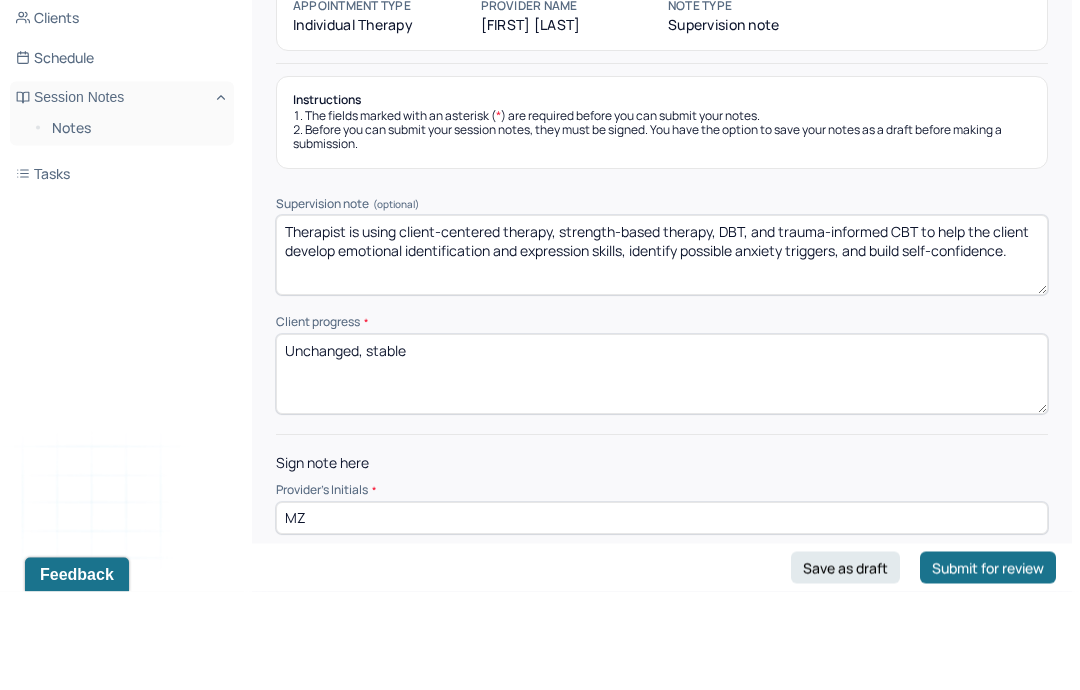 type on "Therapist is using client-centered therapy, strength-based therapy, DBT, and trauma-informed CBT to help the client develop emotional identification and expression skills, identify possible anxiety triggers, and build self-confidence." 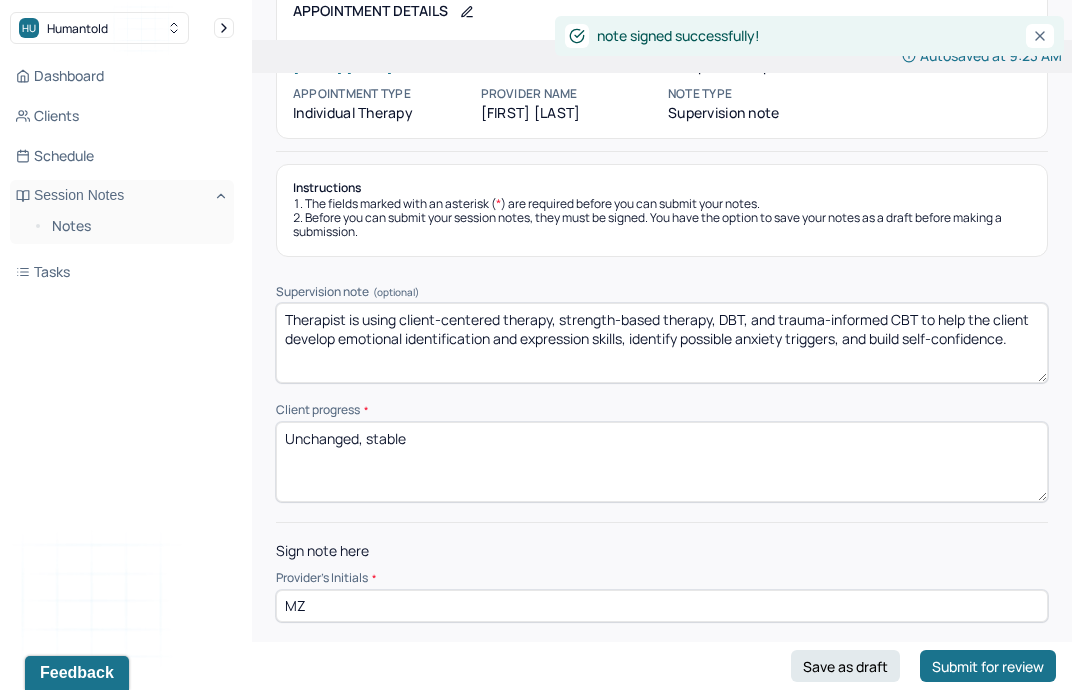 scroll, scrollTop: 106, scrollLeft: 0, axis: vertical 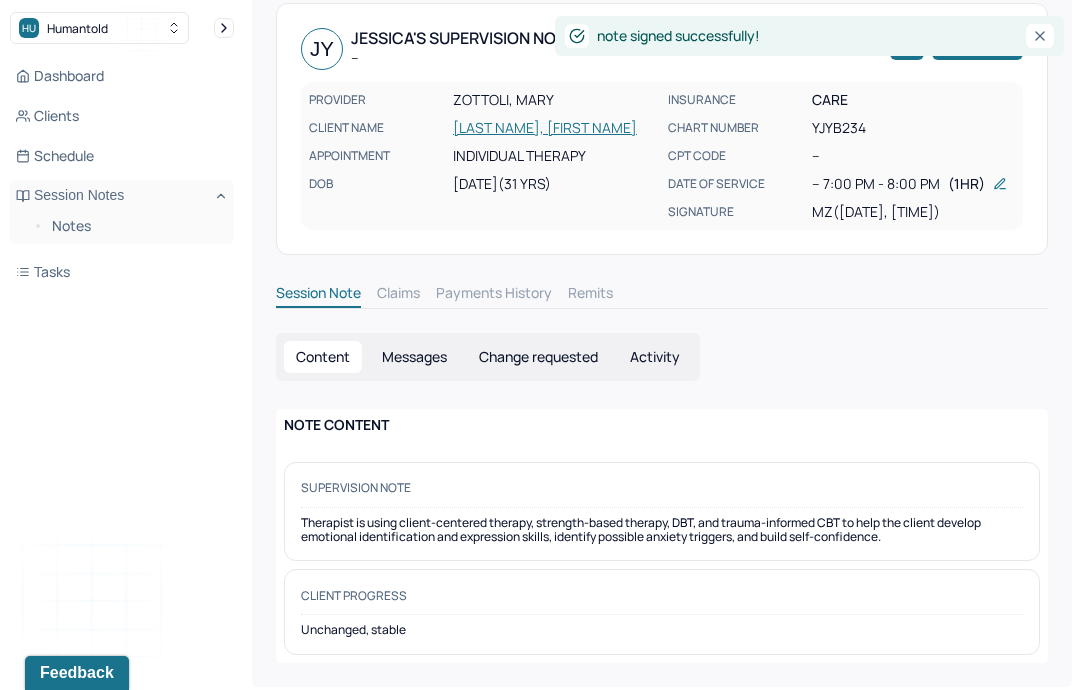 click on "Notes" at bounding box center (135, 226) 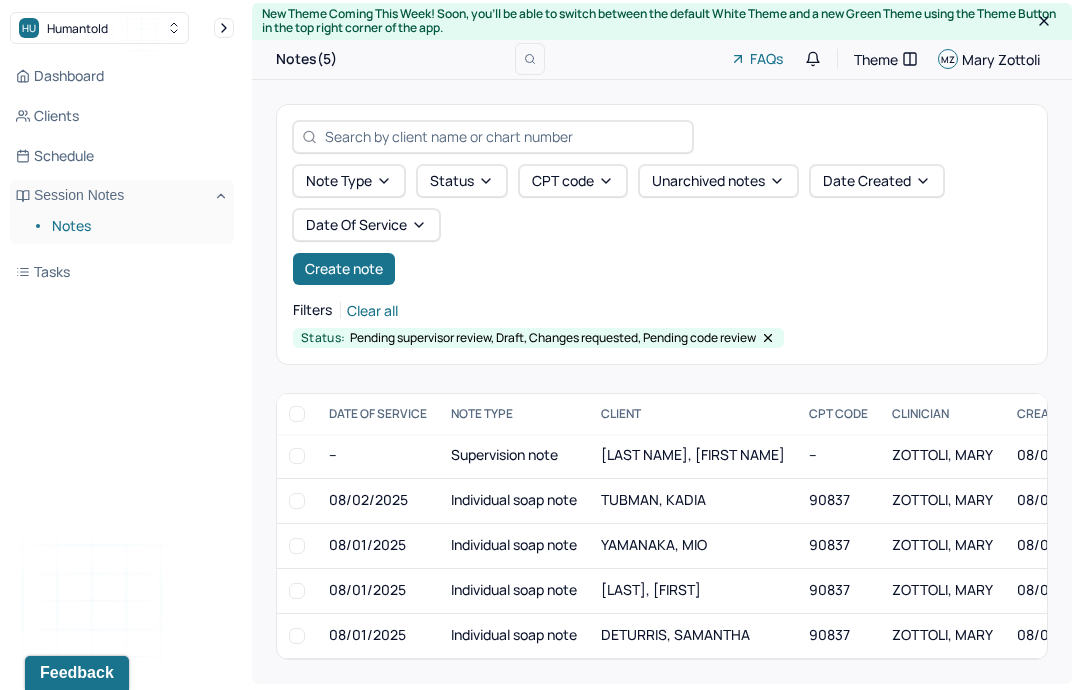 click on "Create note" at bounding box center (344, 269) 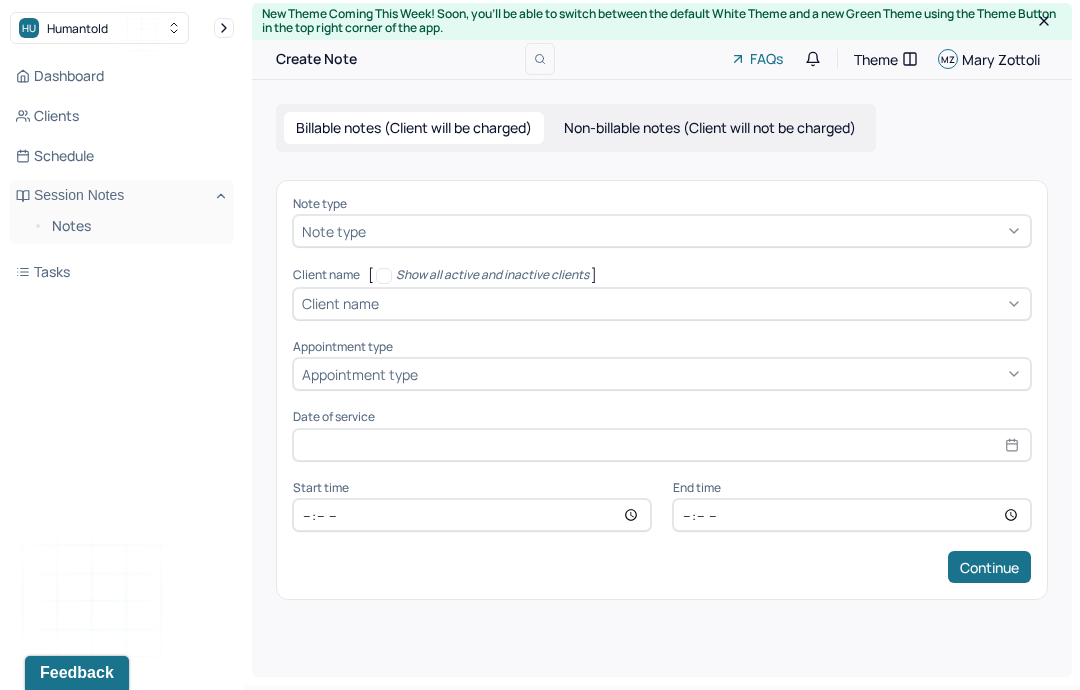 scroll, scrollTop: 0, scrollLeft: 0, axis: both 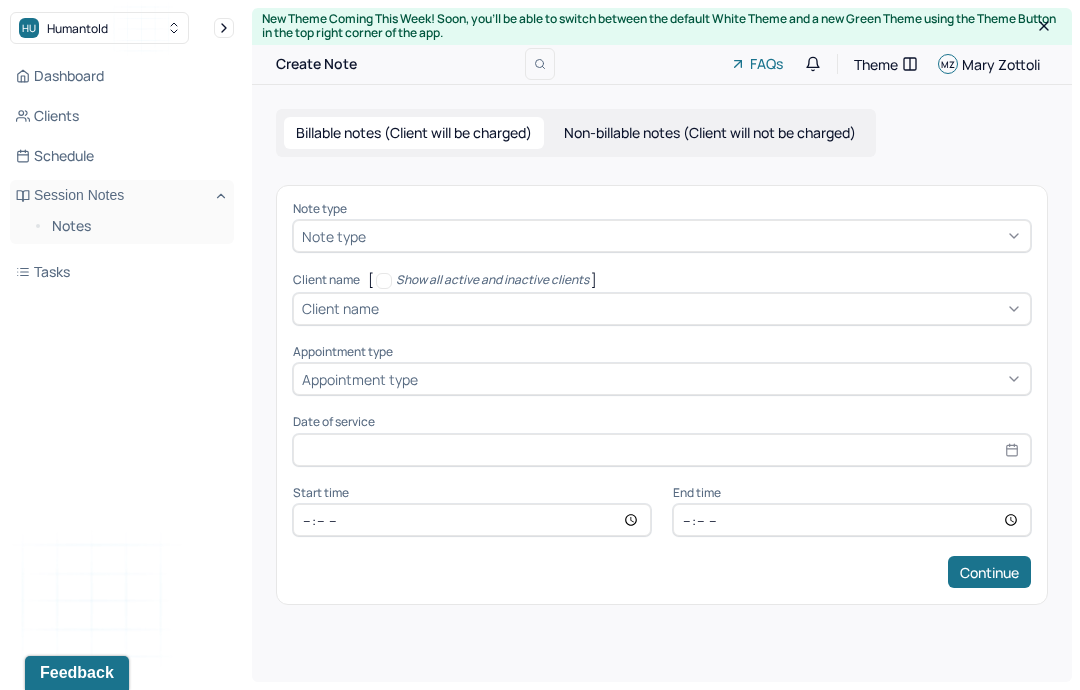 click on "Note type Note type" at bounding box center [662, 227] 